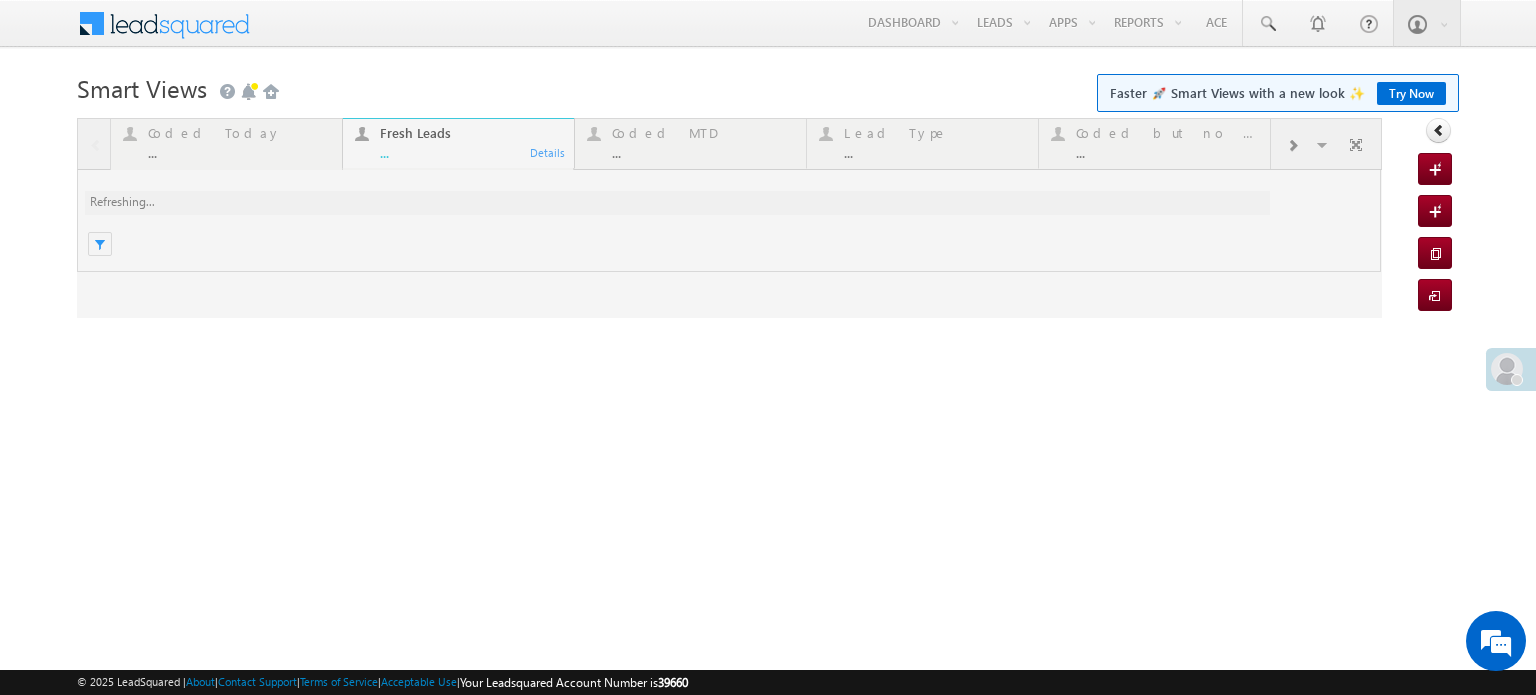 scroll, scrollTop: 0, scrollLeft: 0, axis: both 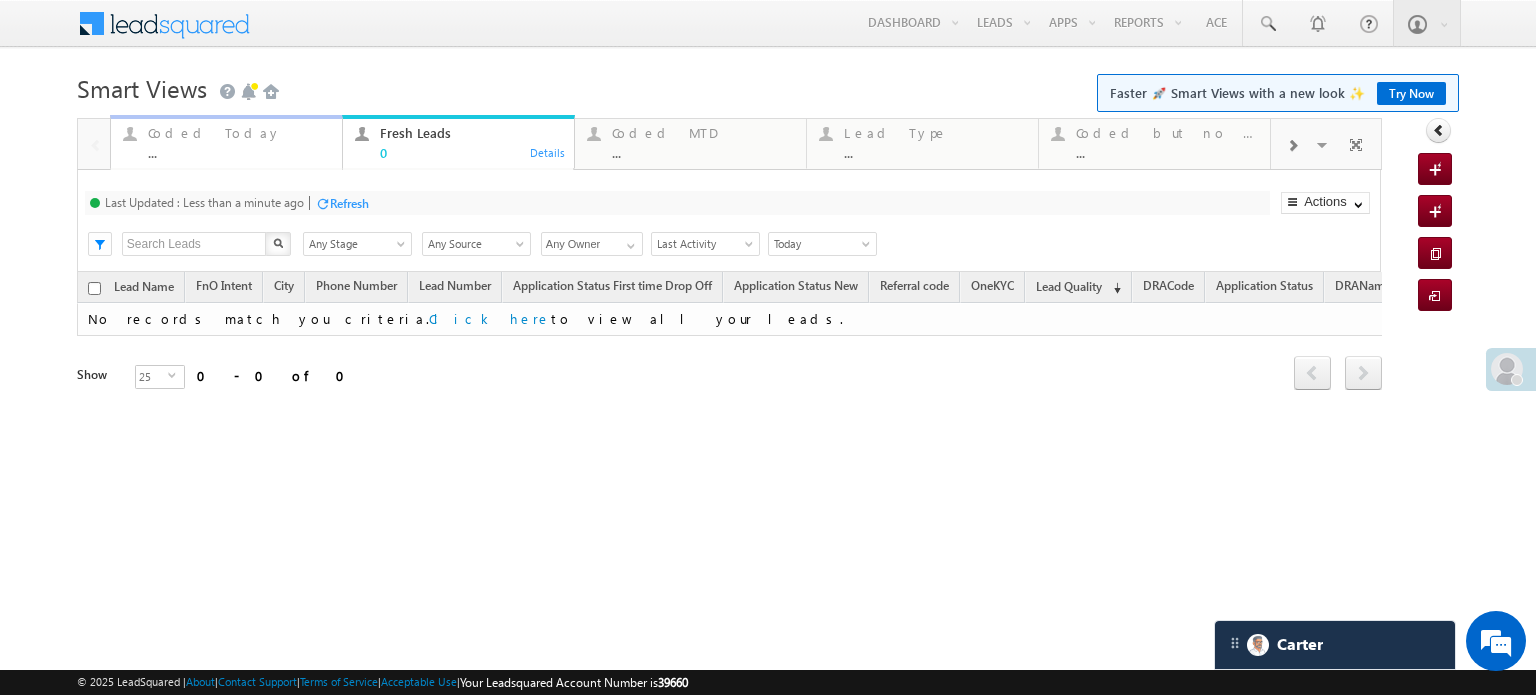 click on "Coded Today" at bounding box center [239, 133] 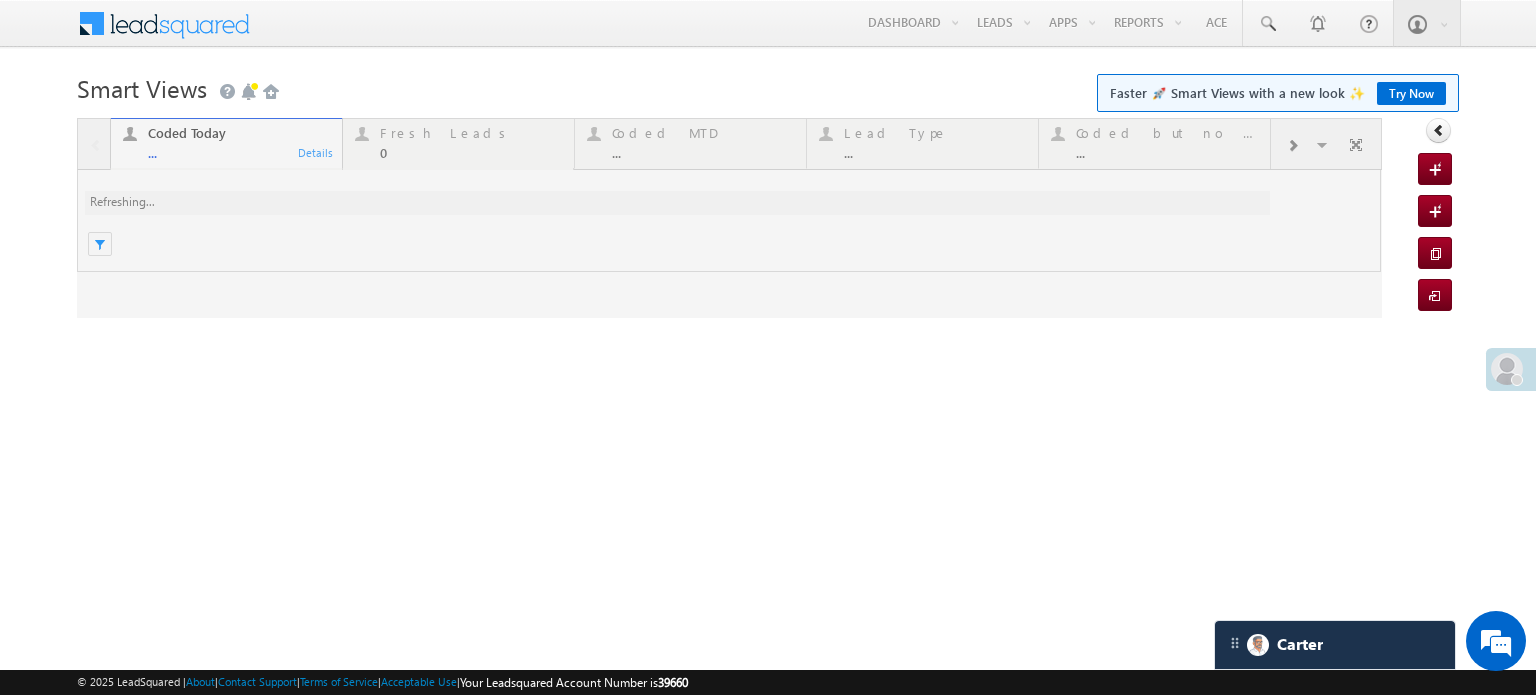 scroll, scrollTop: 0, scrollLeft: 0, axis: both 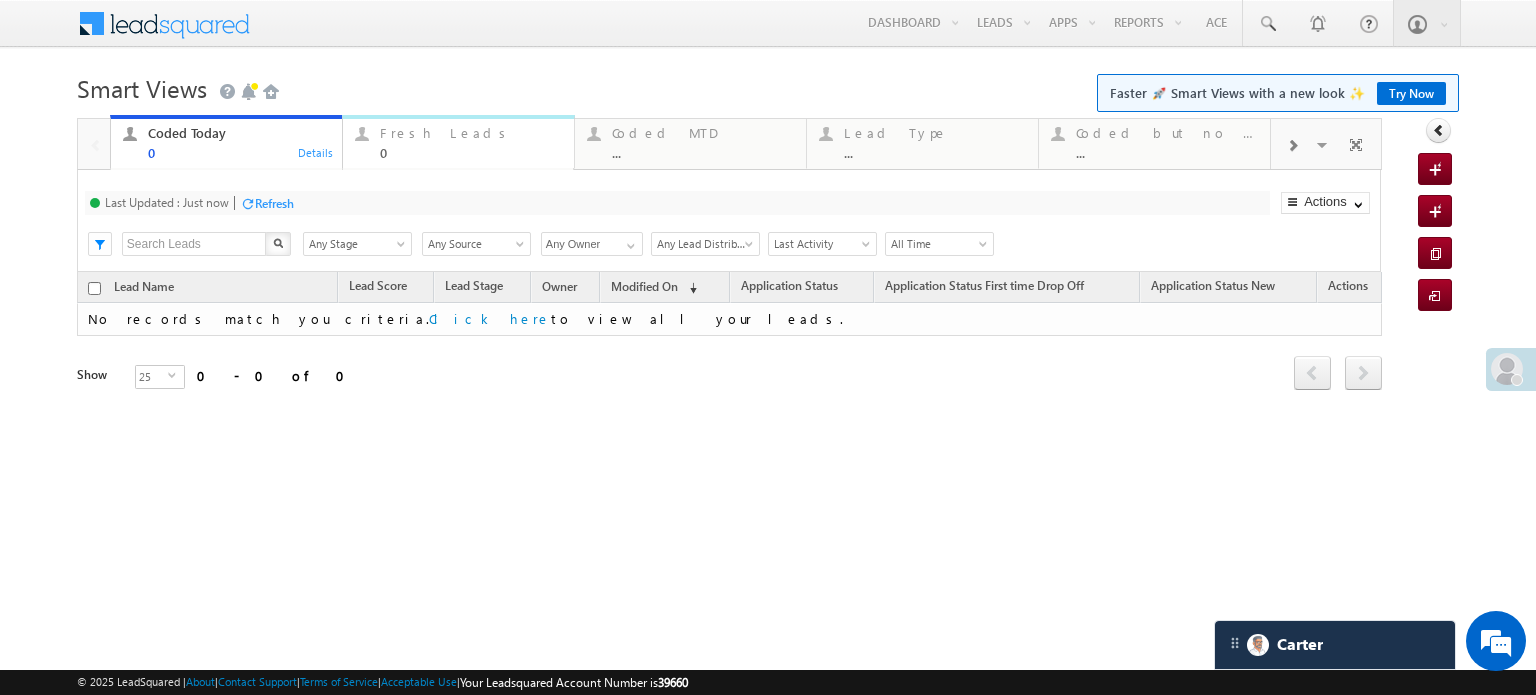 click on "0" at bounding box center [471, 152] 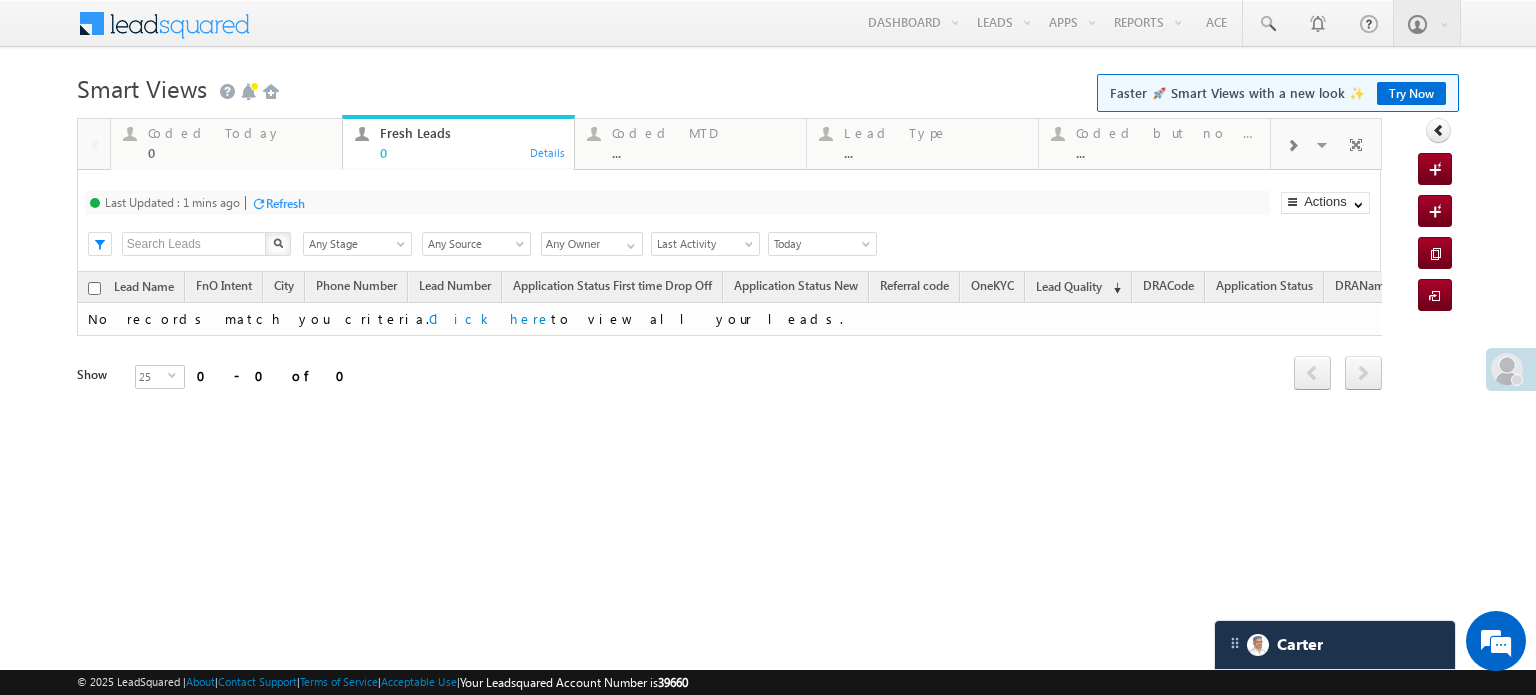 click on "Refresh" at bounding box center (285, 203) 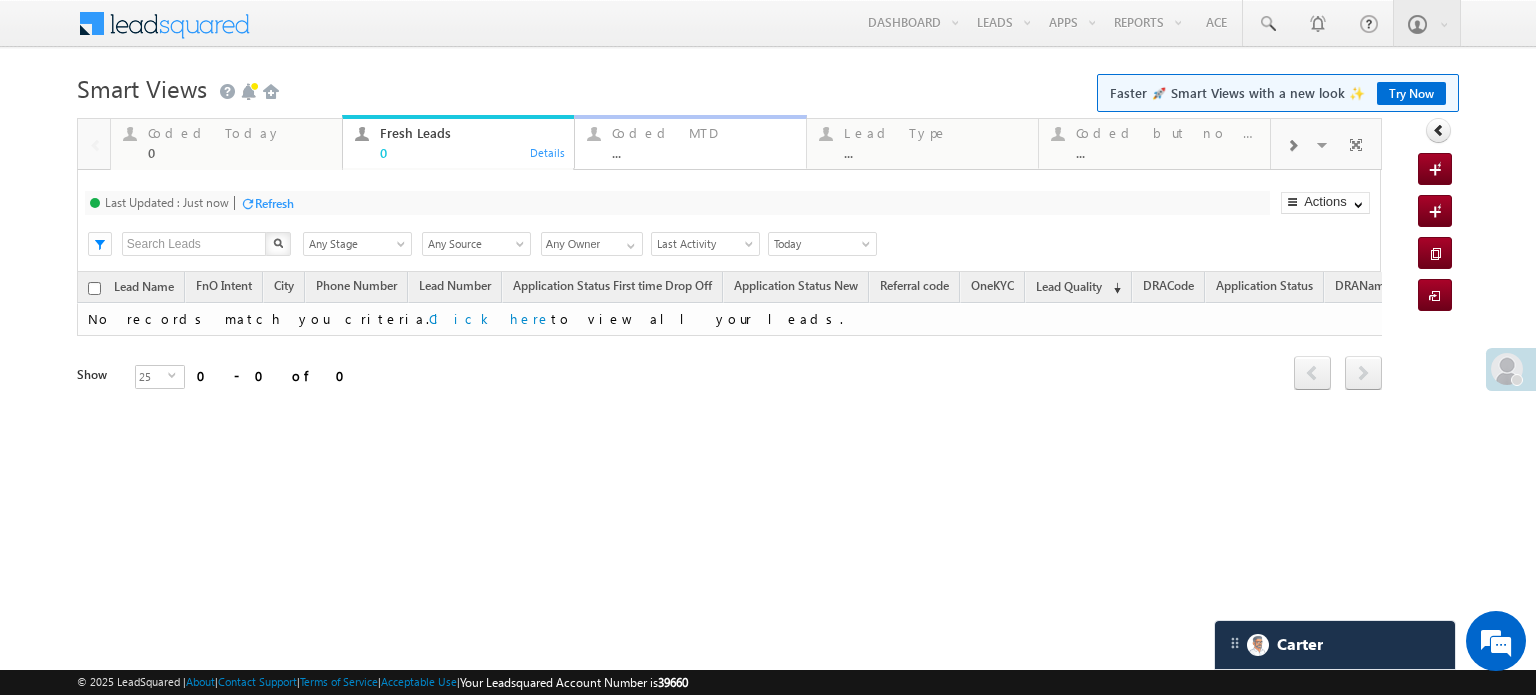 click on "Coded MTD ..." at bounding box center [703, 140] 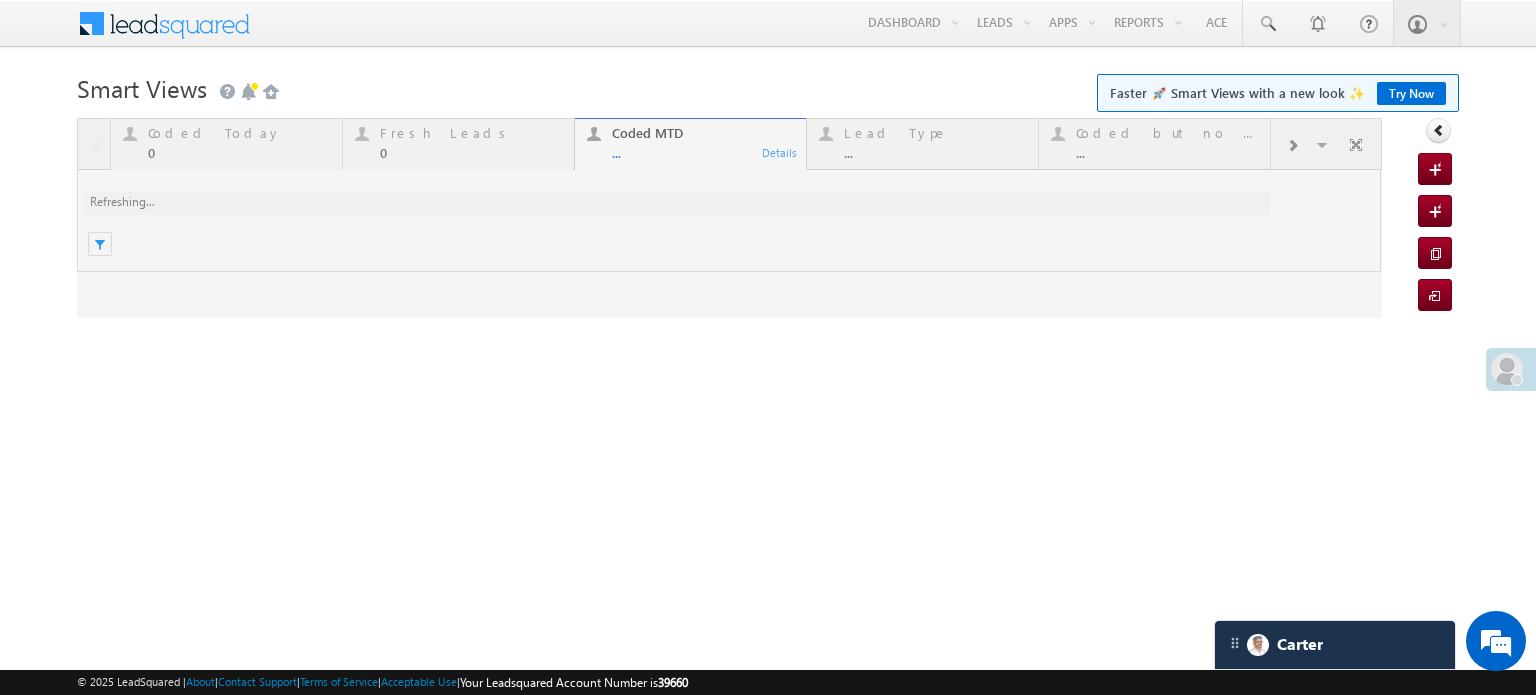 scroll, scrollTop: 0, scrollLeft: 0, axis: both 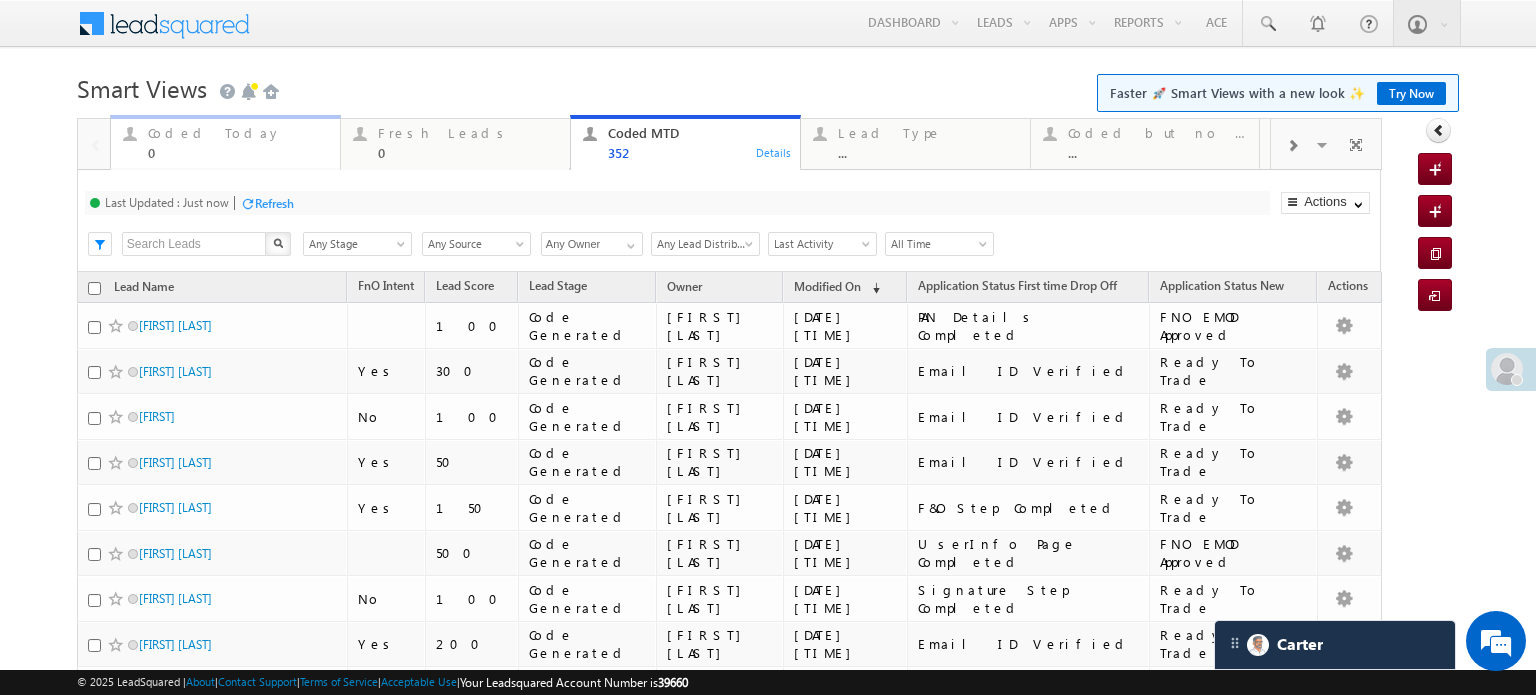 click on "Coded Today" at bounding box center (238, 133) 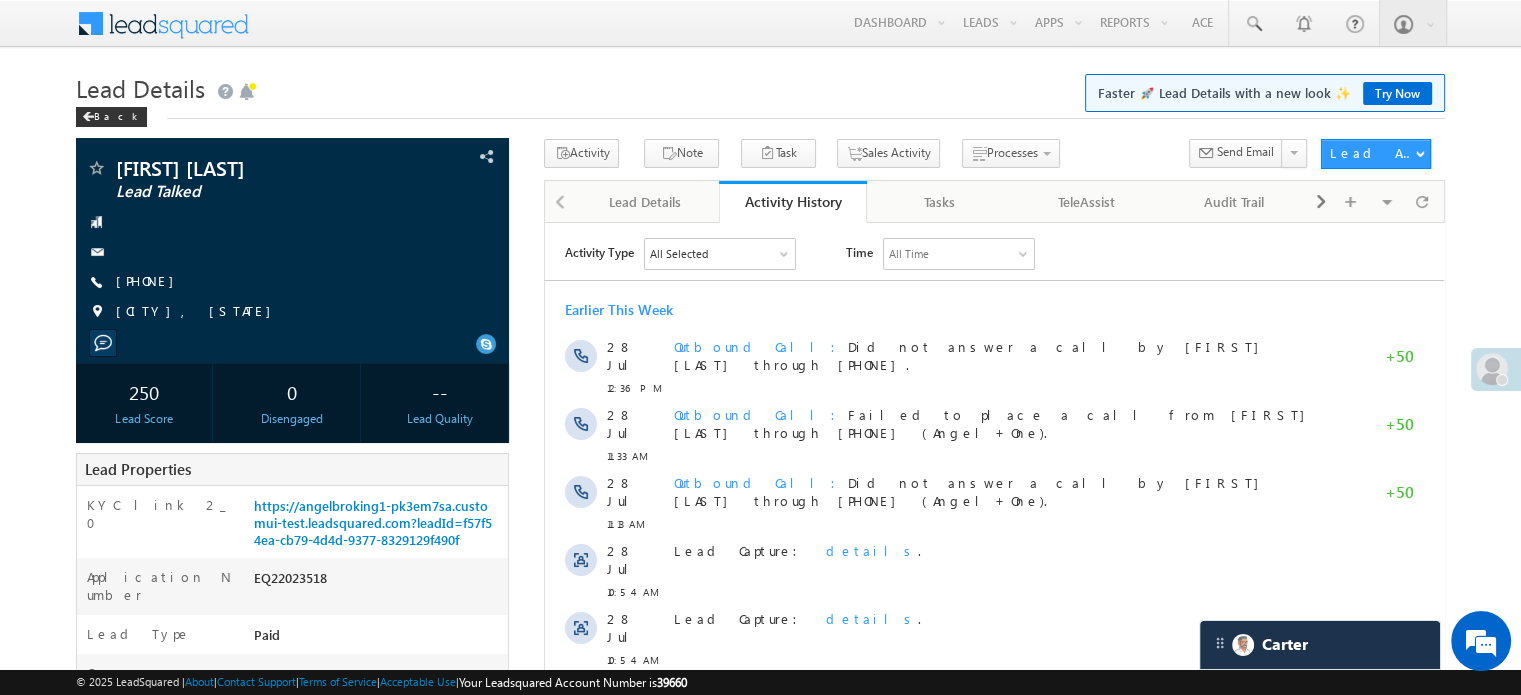 scroll, scrollTop: 0, scrollLeft: 0, axis: both 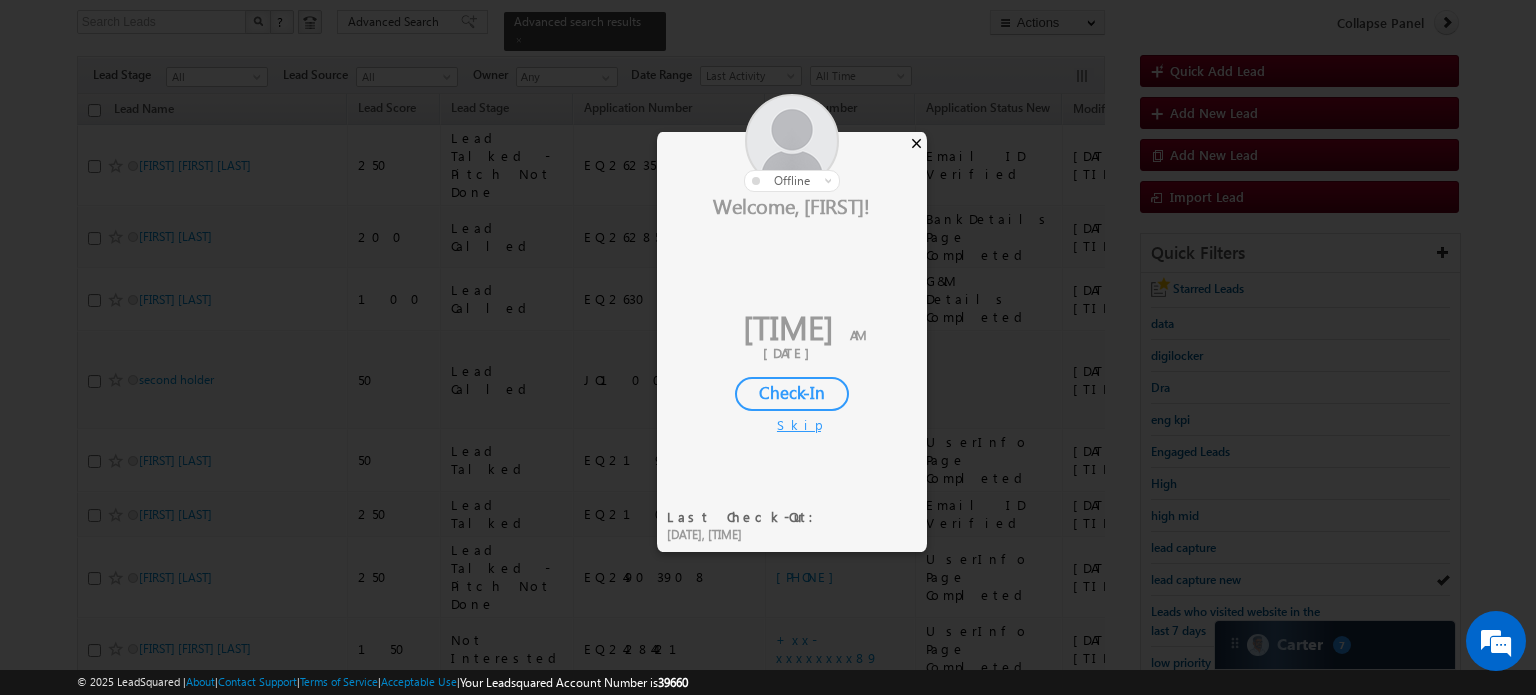 click on "×" at bounding box center [916, 143] 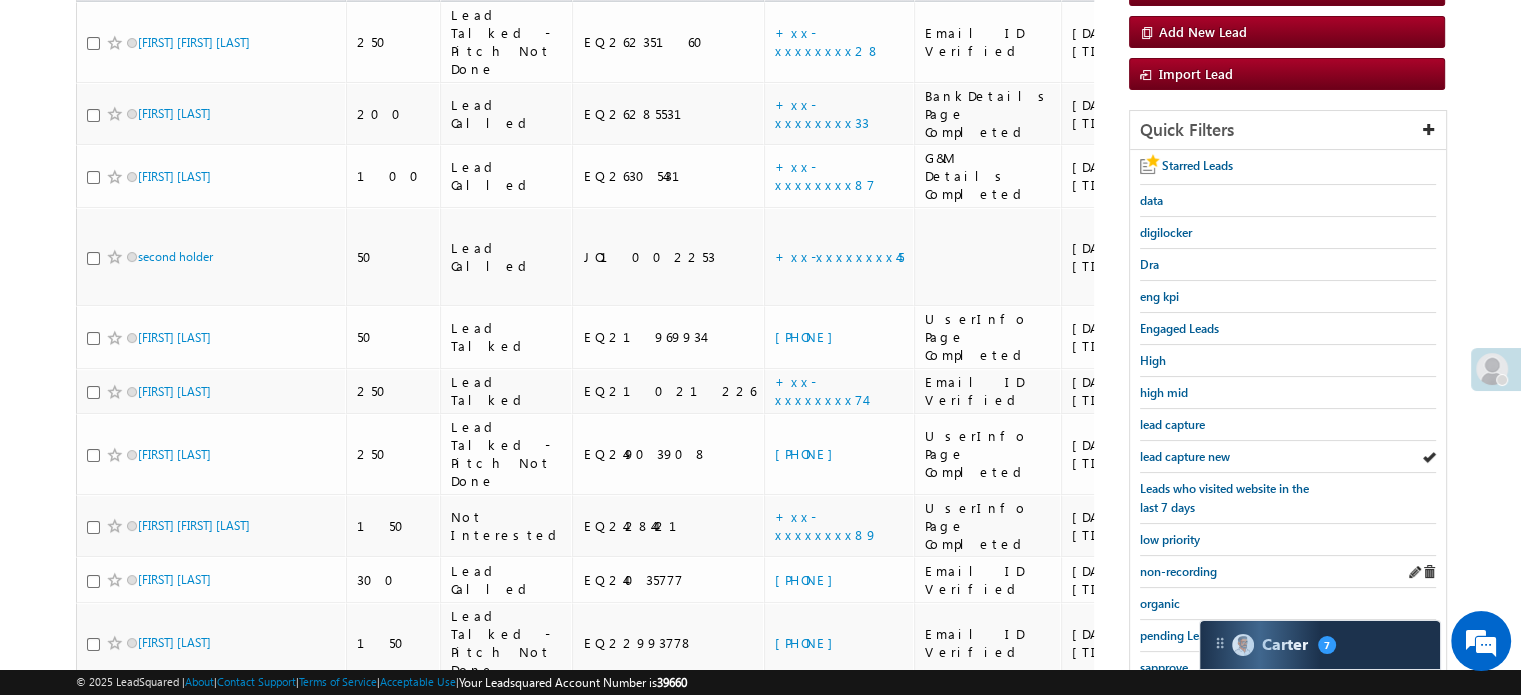 scroll, scrollTop: 429, scrollLeft: 0, axis: vertical 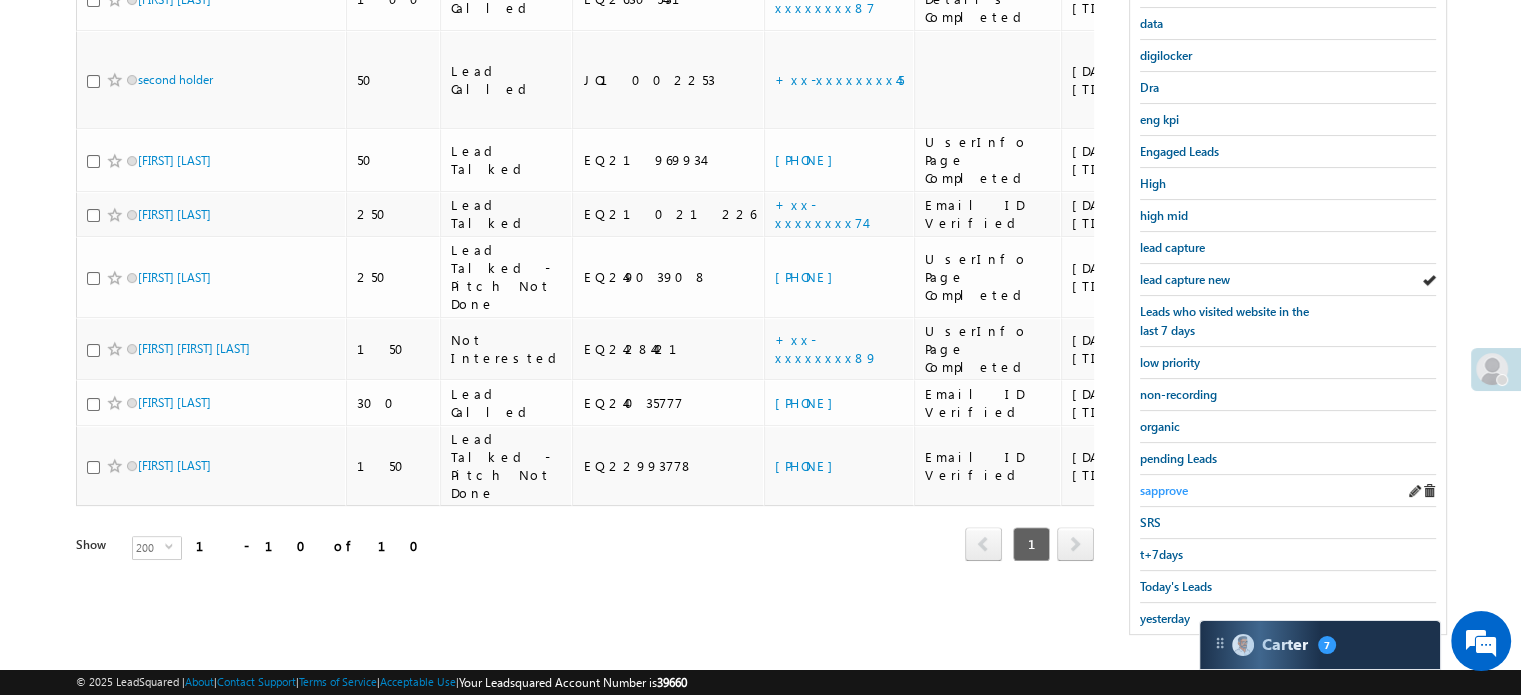 click on "sapprove" at bounding box center [1164, 490] 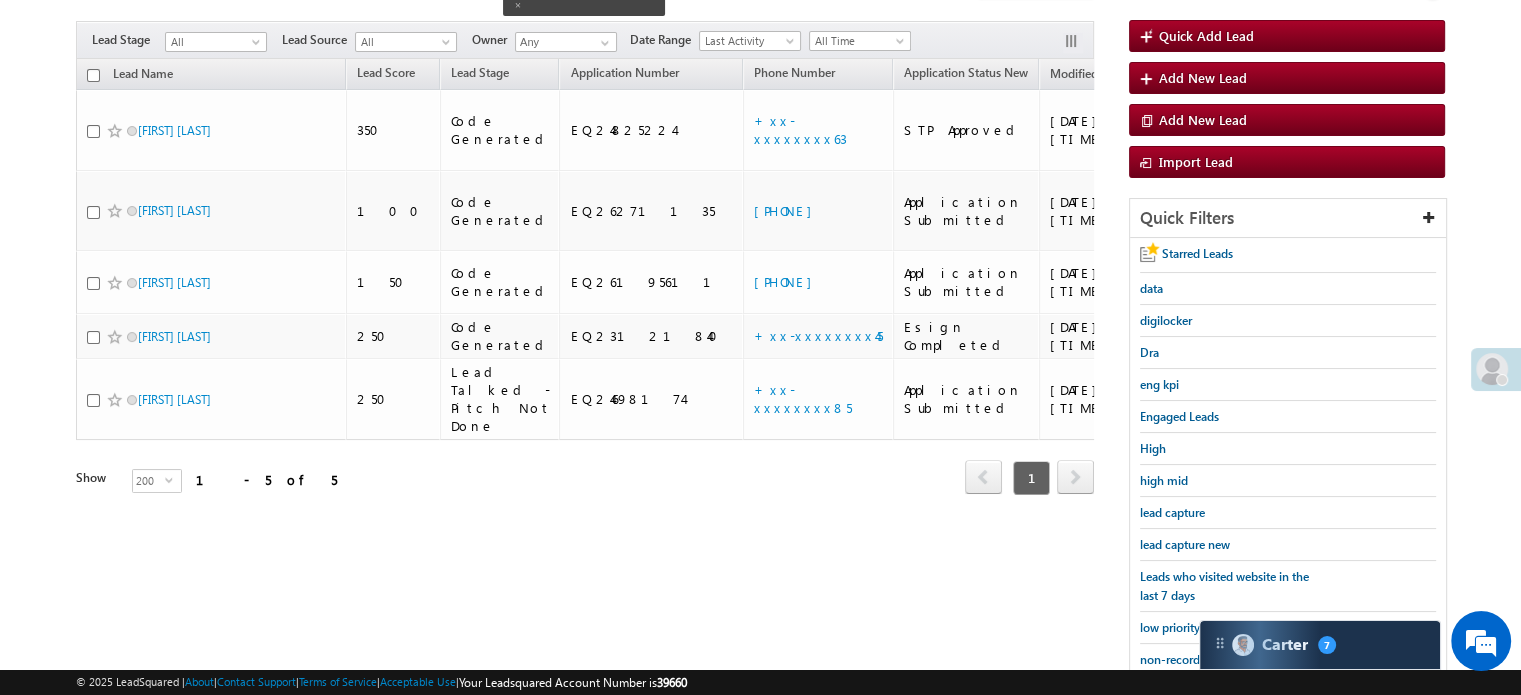 scroll, scrollTop: 129, scrollLeft: 0, axis: vertical 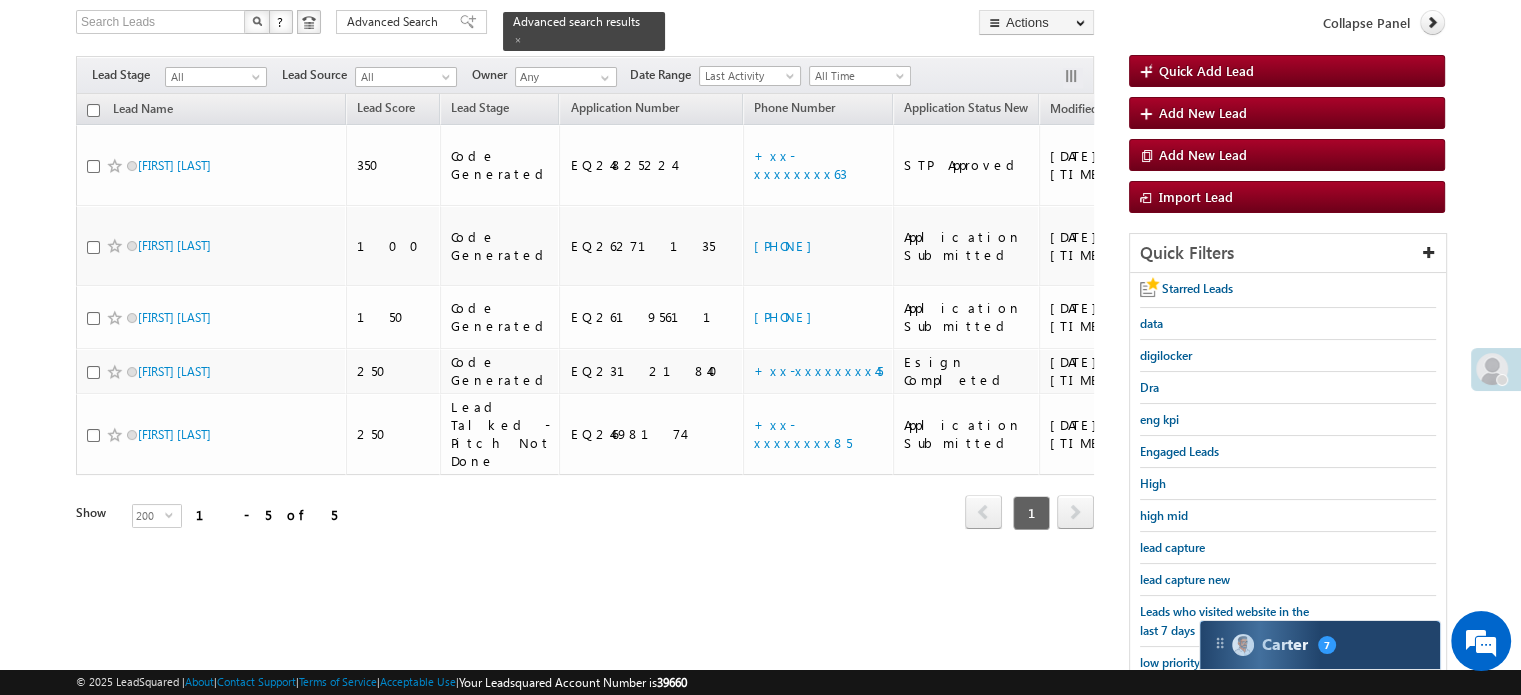 click on "Carter 7" at bounding box center (1320, 645) 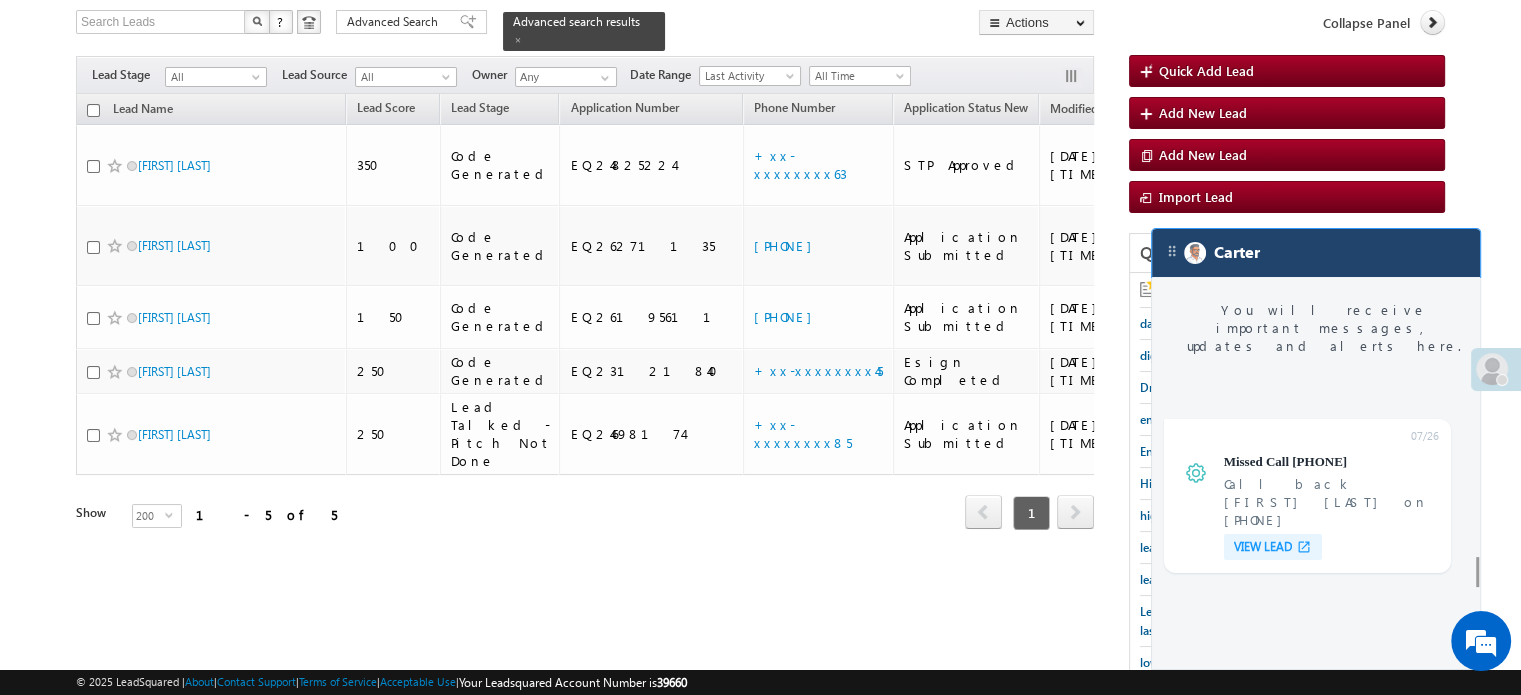 scroll, scrollTop: 7810, scrollLeft: 0, axis: vertical 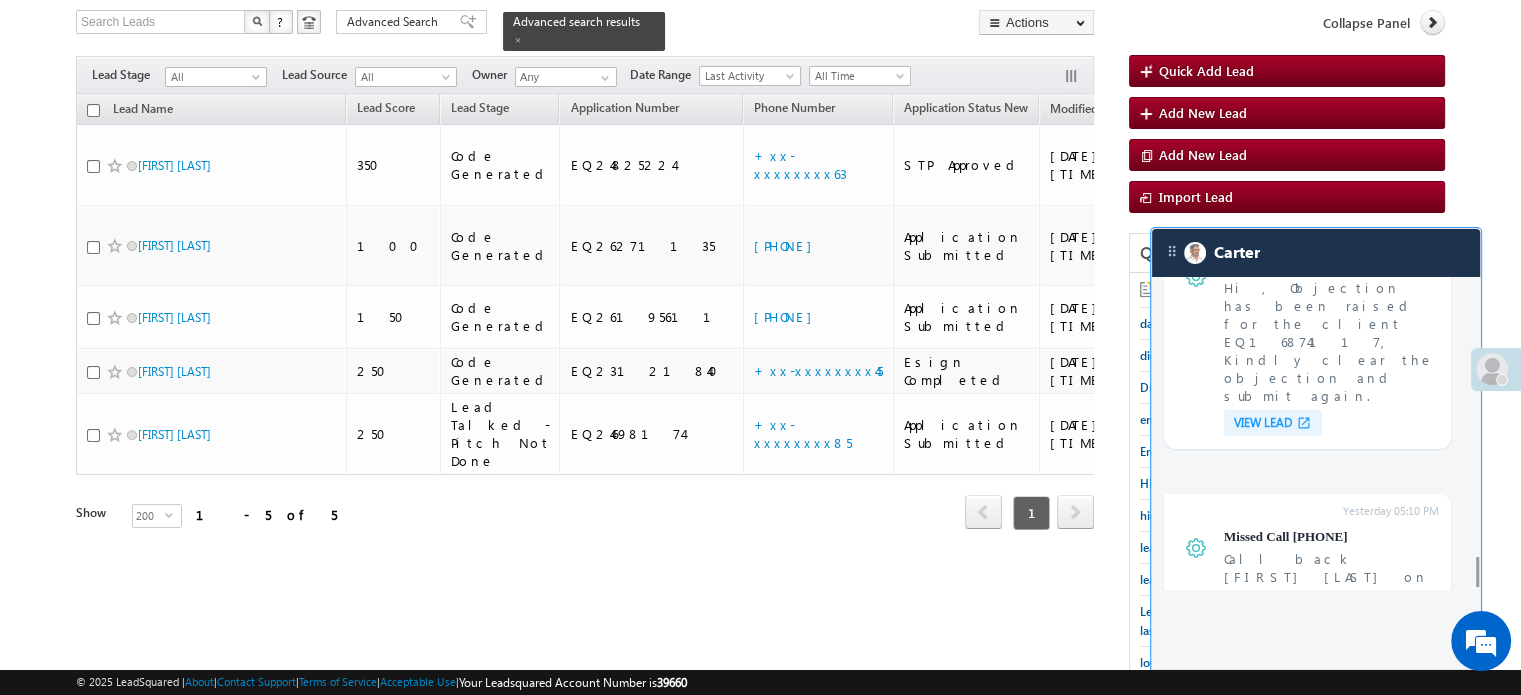 click on "VIEW LEAD" at bounding box center (1273, 1490) 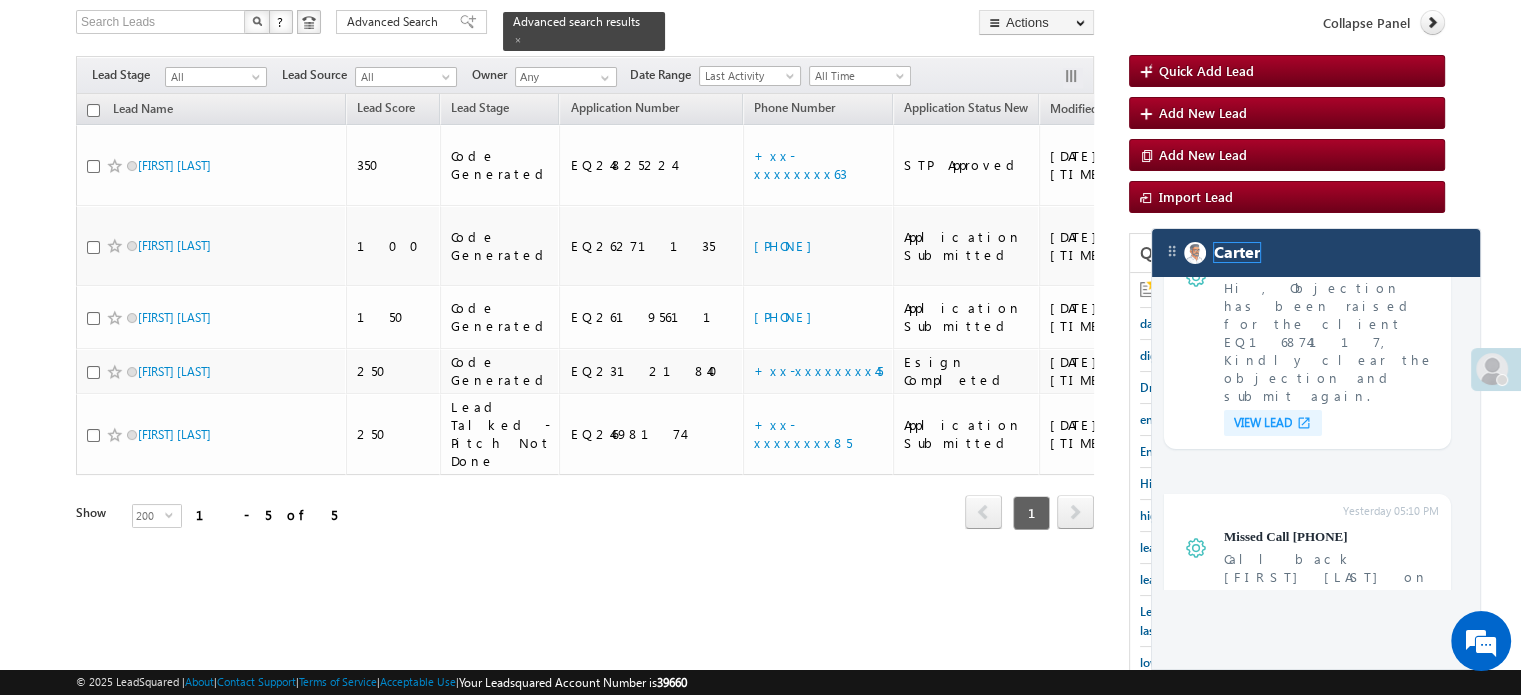 click on "Carter" at bounding box center (1237, 252) 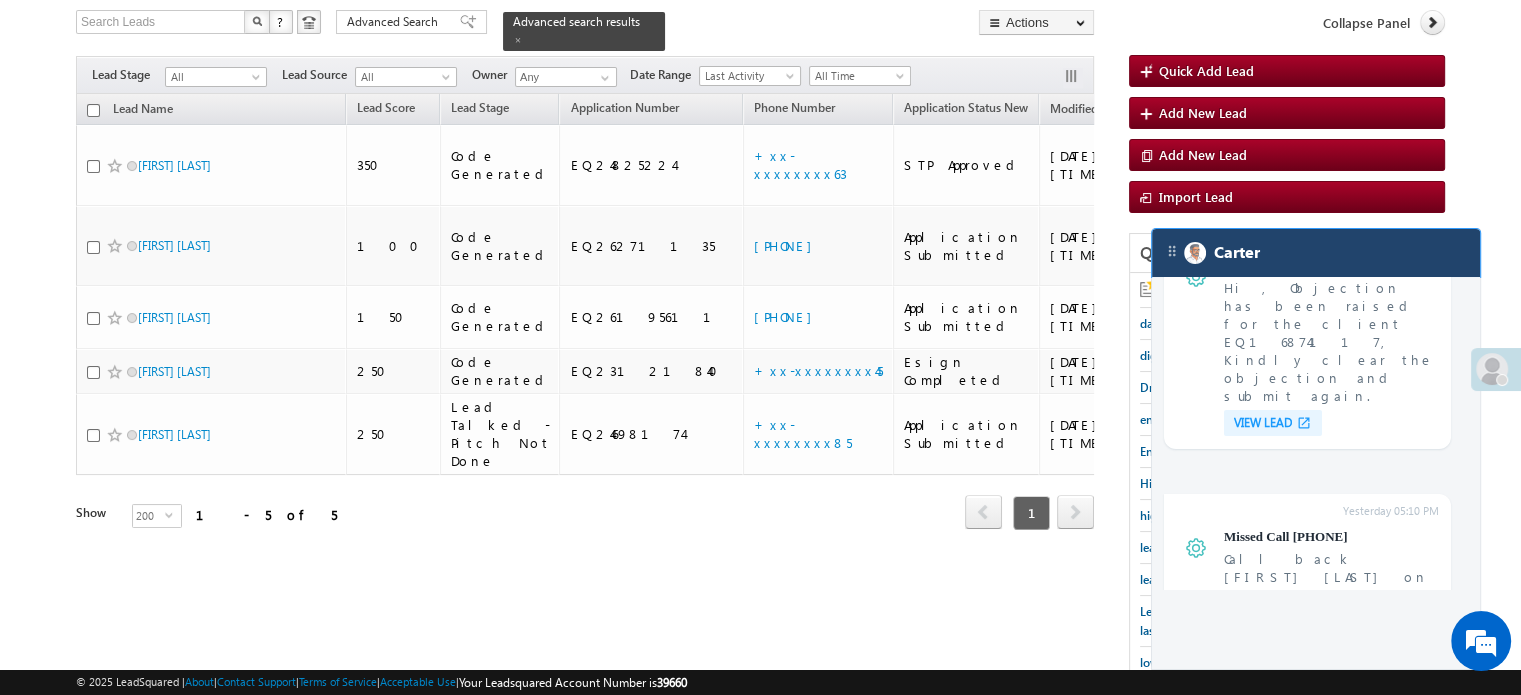 click on "Carter" at bounding box center [1316, 253] 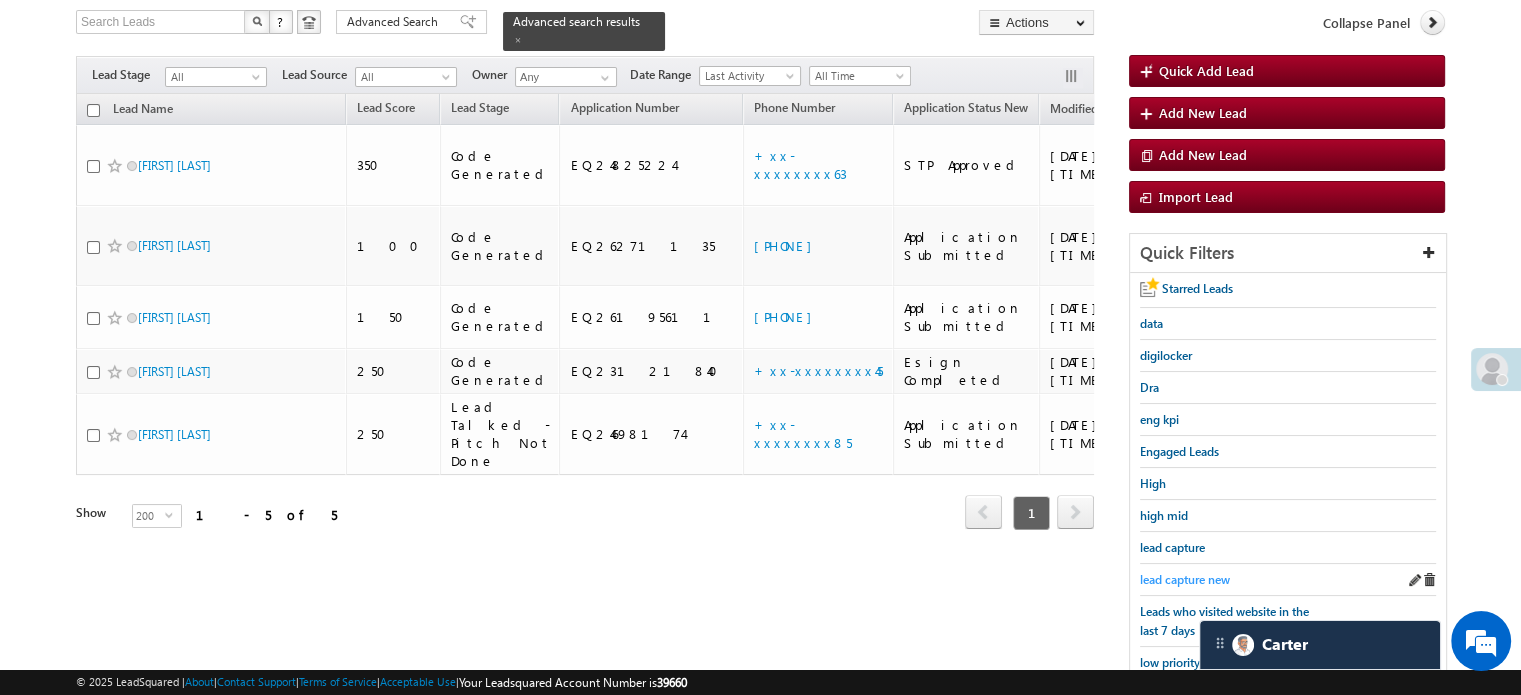 click on "lead capture new" at bounding box center (1185, 579) 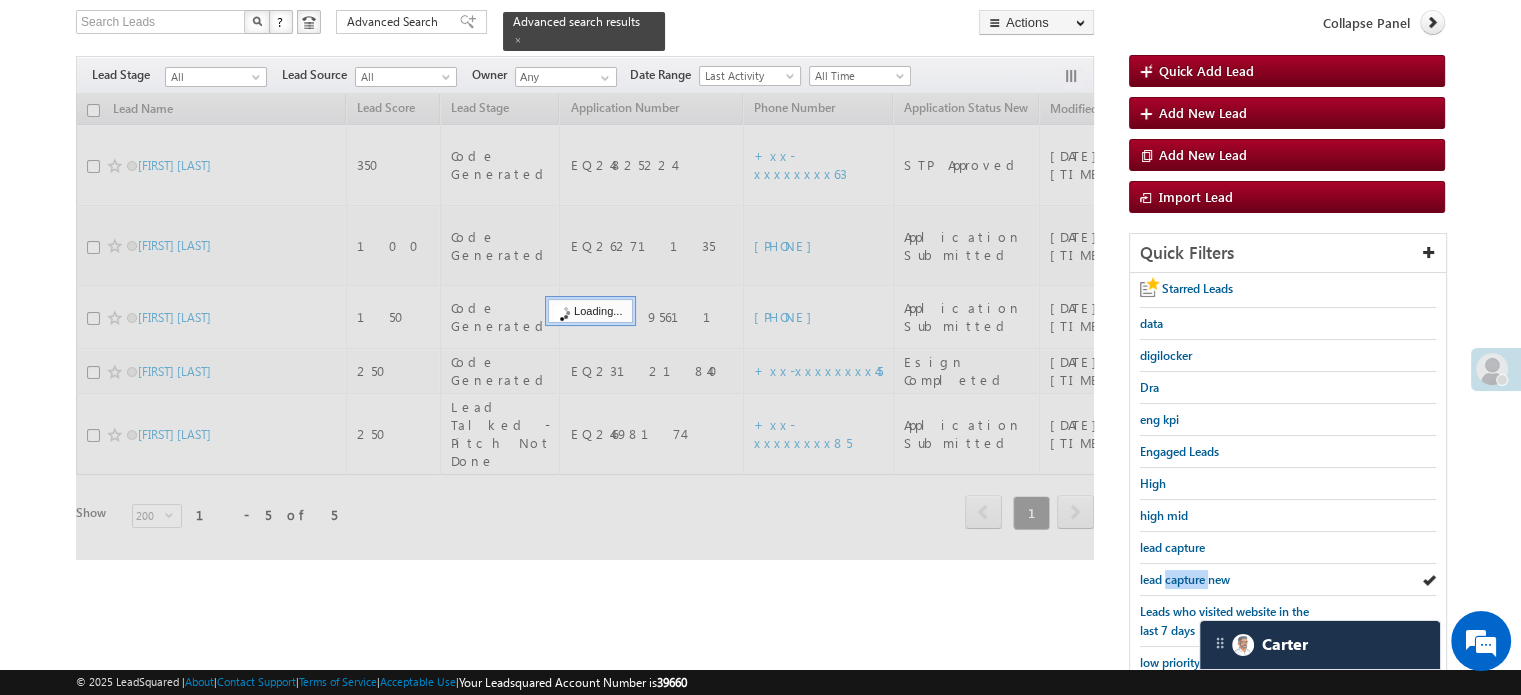 click on "lead capture new" at bounding box center [1185, 579] 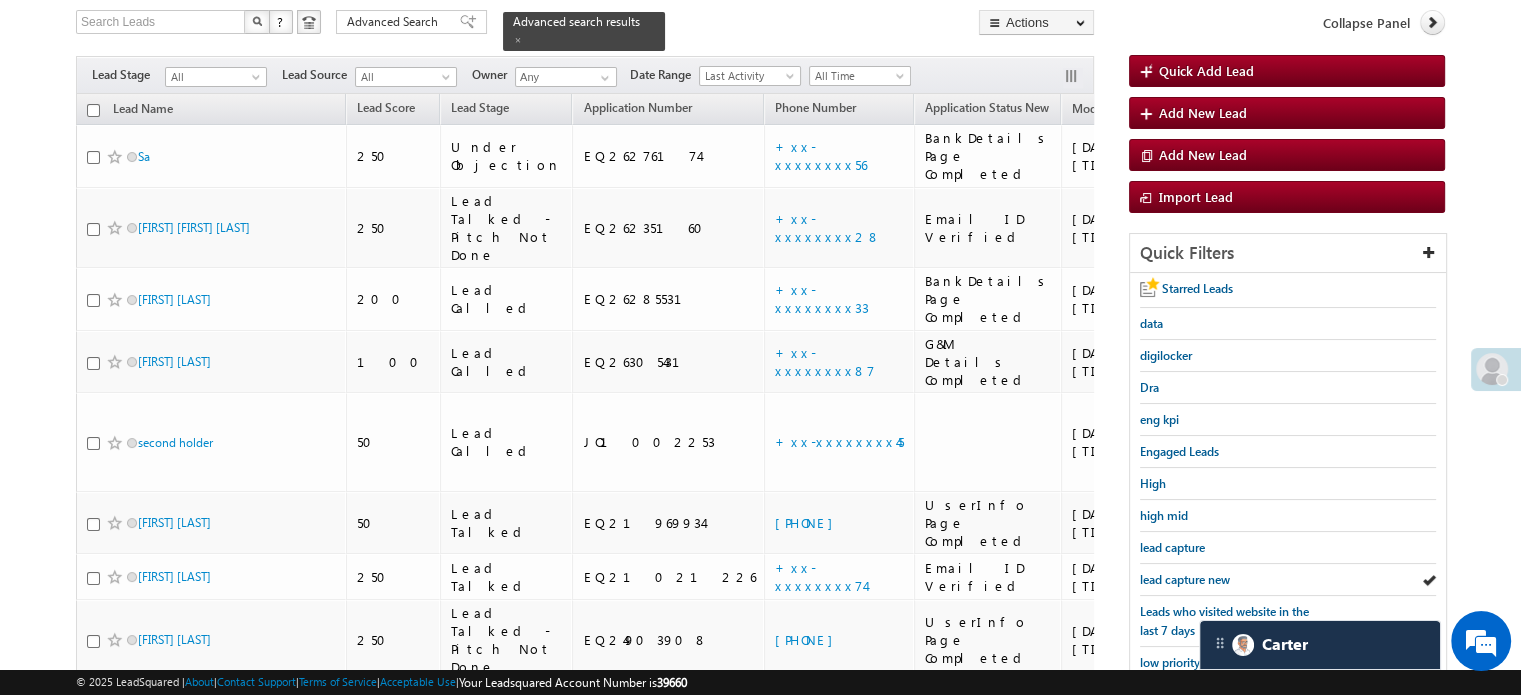 click on "lead capture new" at bounding box center (1185, 579) 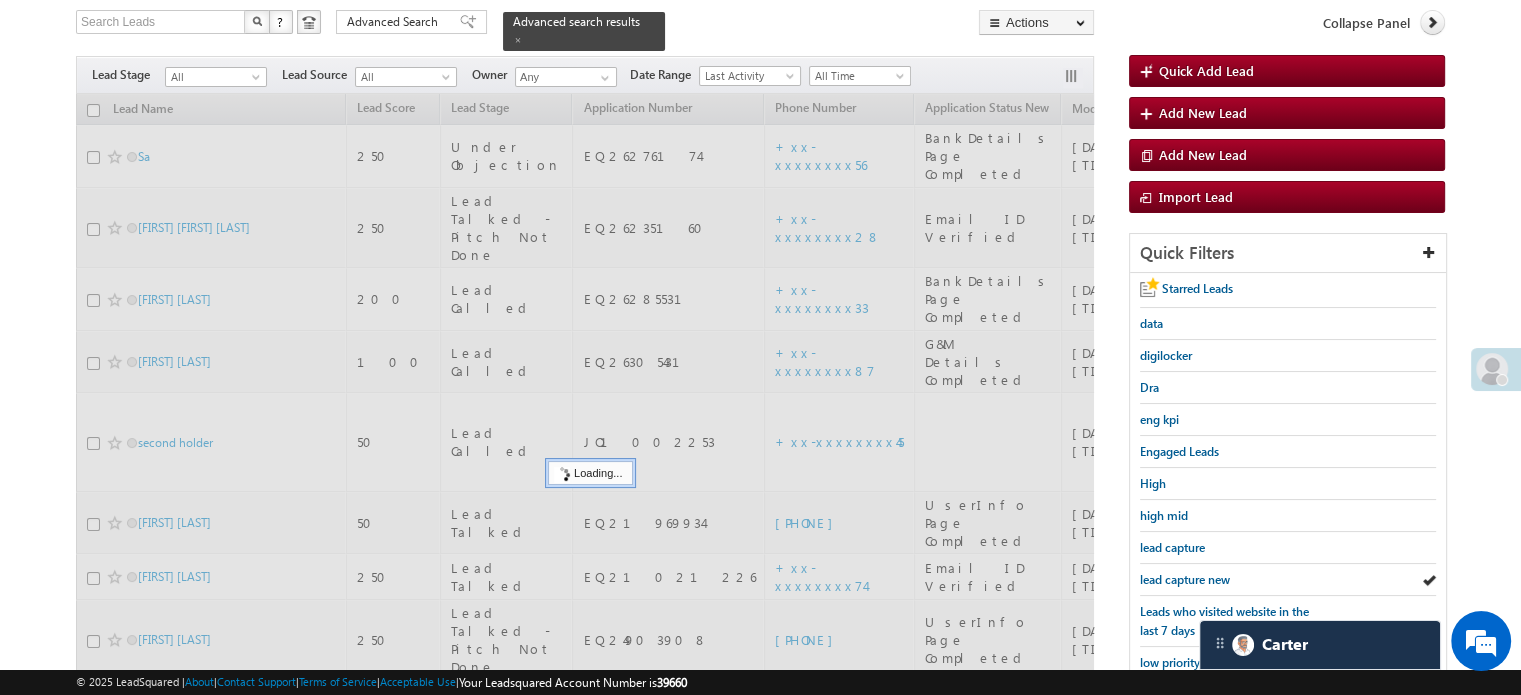 click on "lead capture new" at bounding box center [1185, 579] 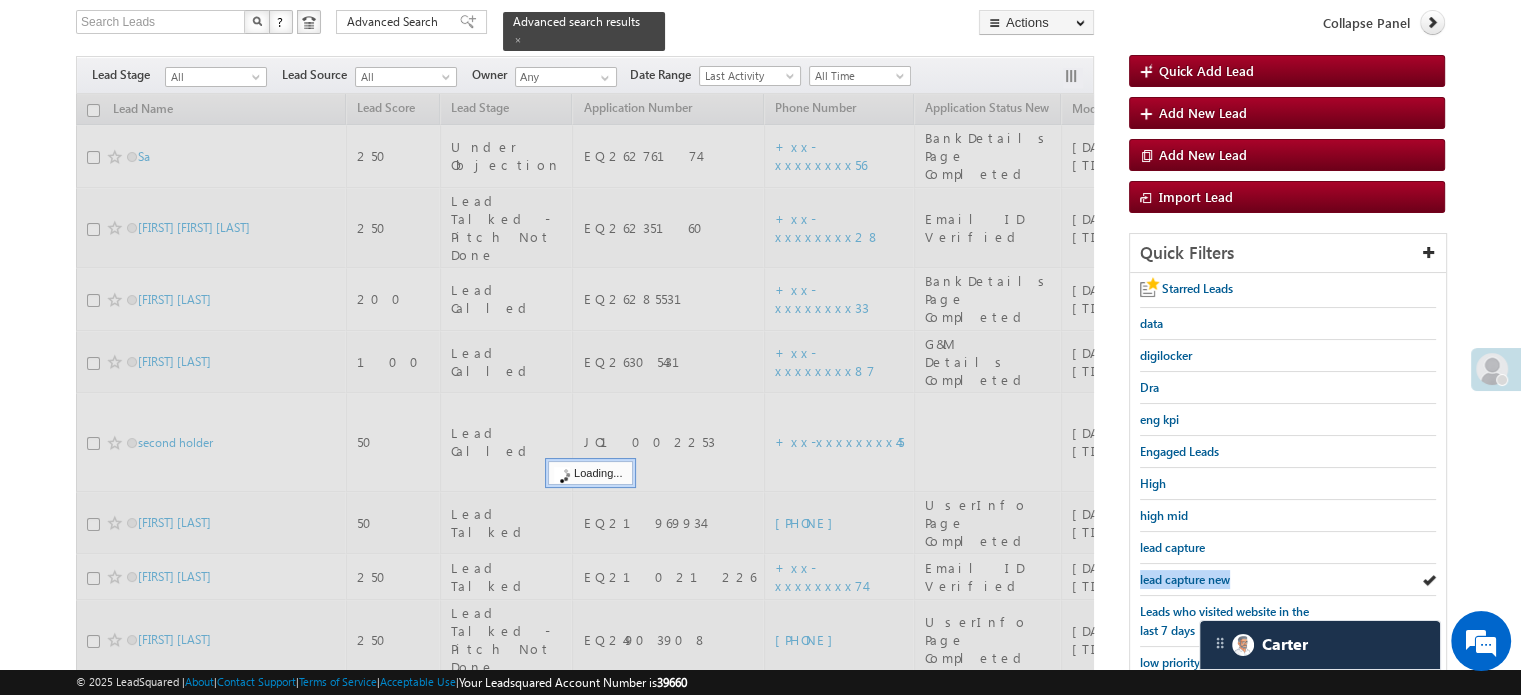 click on "lead capture new" at bounding box center (1185, 579) 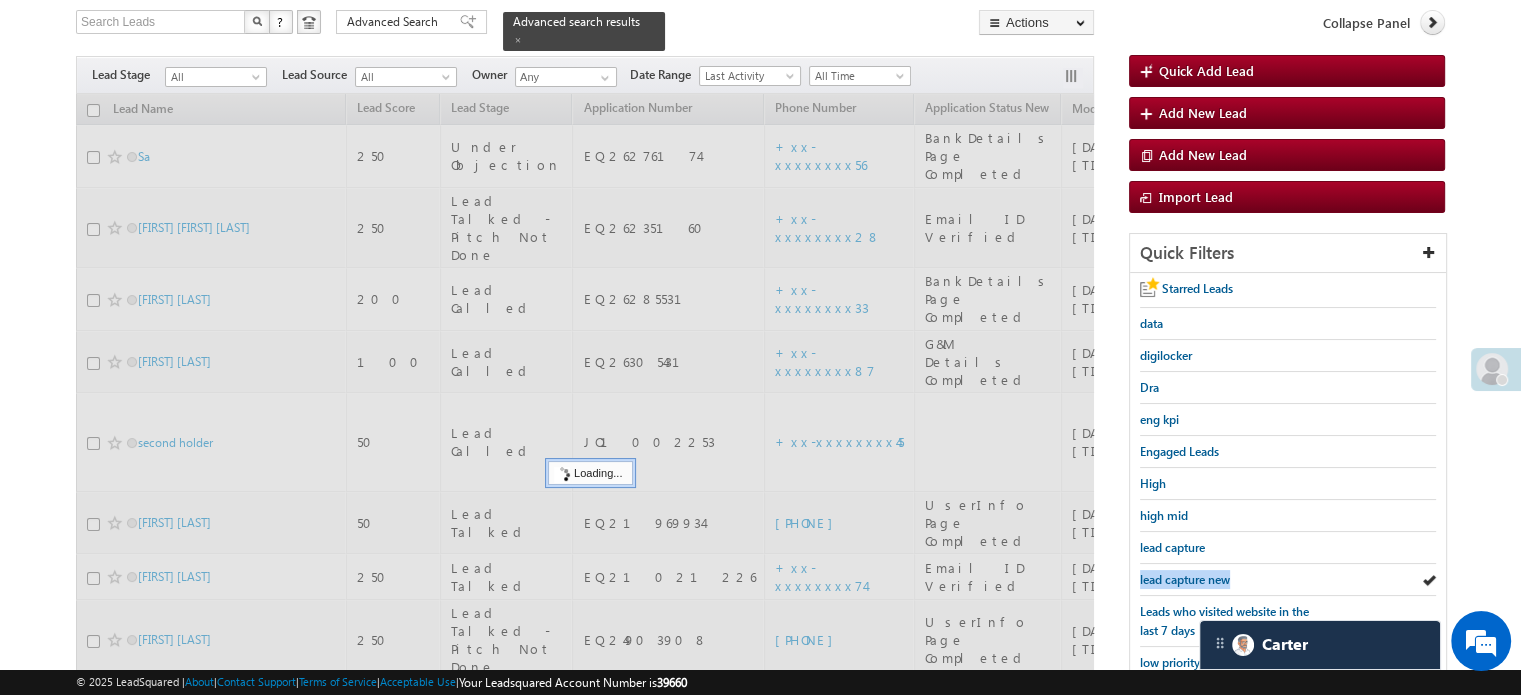 click on "lead capture new" at bounding box center [1185, 579] 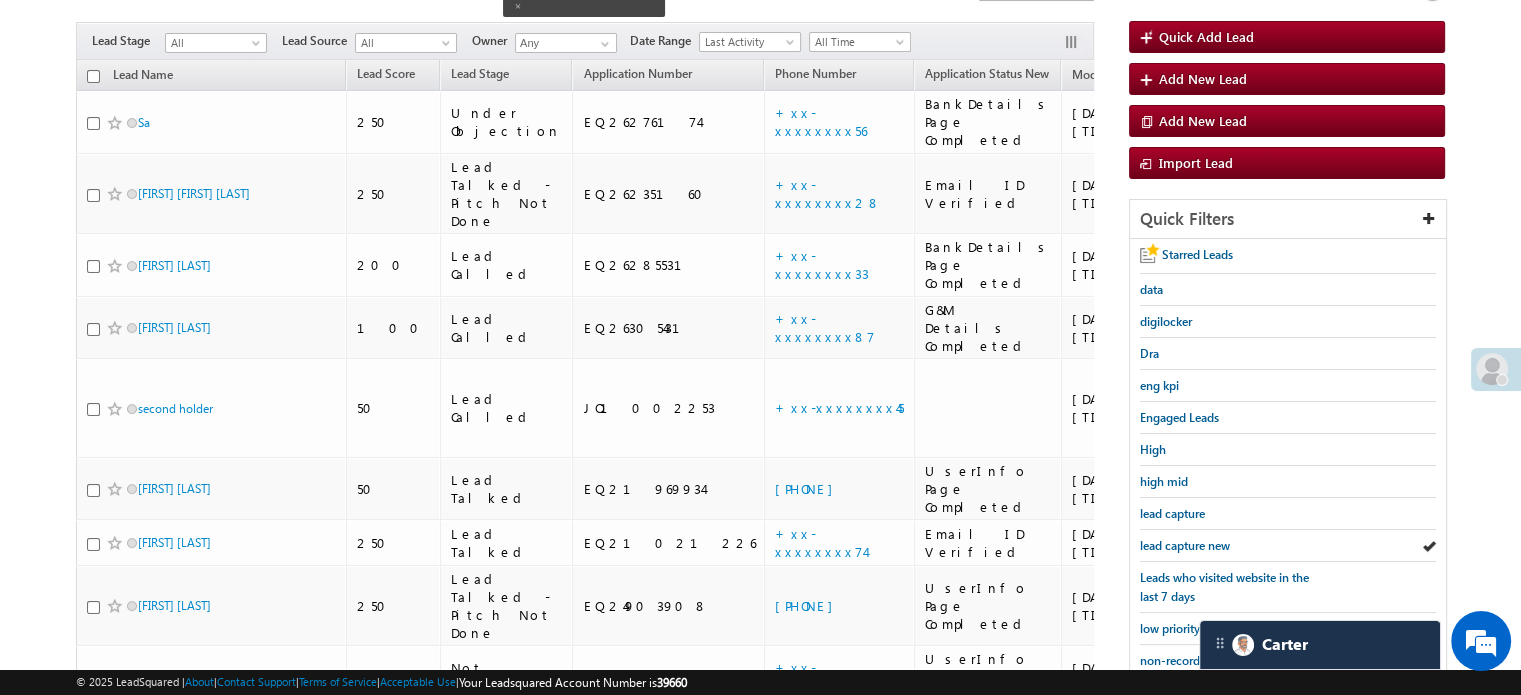 scroll, scrollTop: 129, scrollLeft: 0, axis: vertical 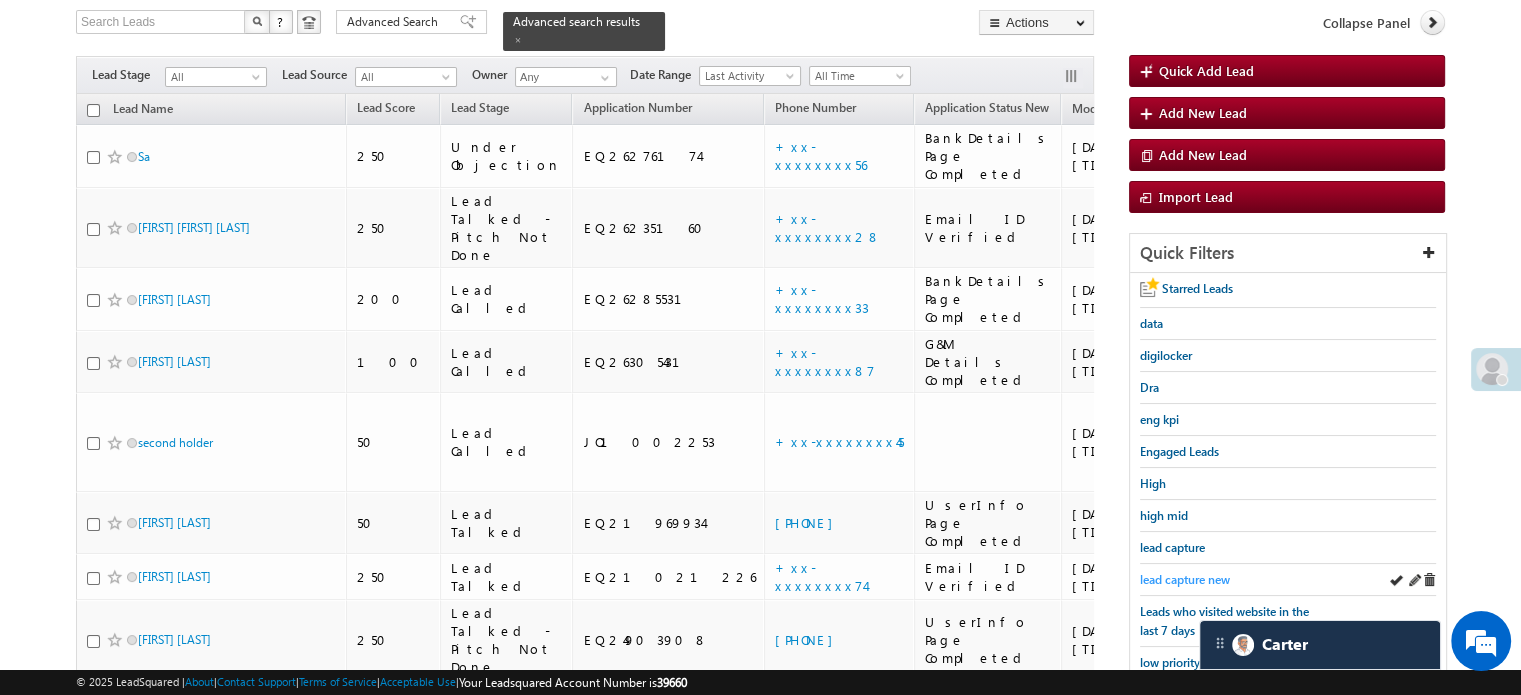 click on "lead capture new" at bounding box center (1185, 579) 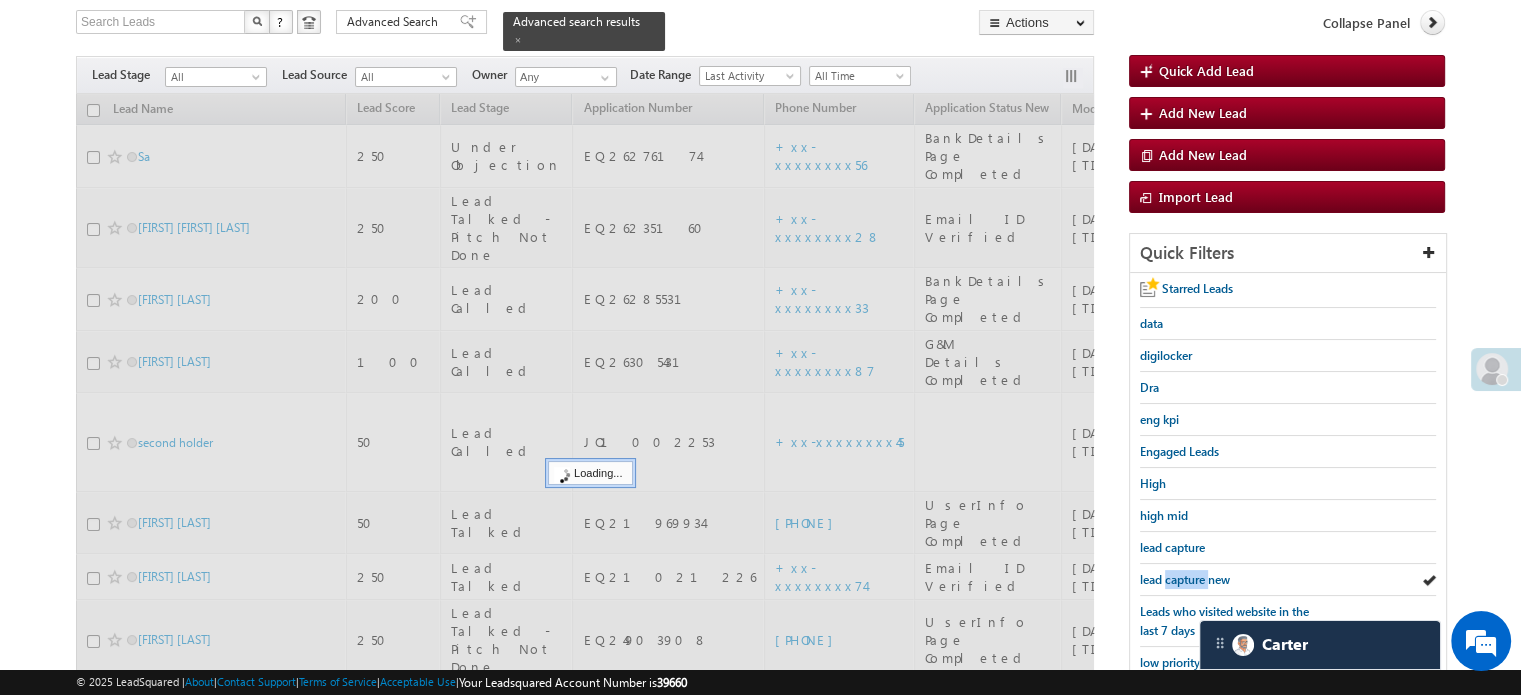 click on "lead capture new" at bounding box center [1185, 579] 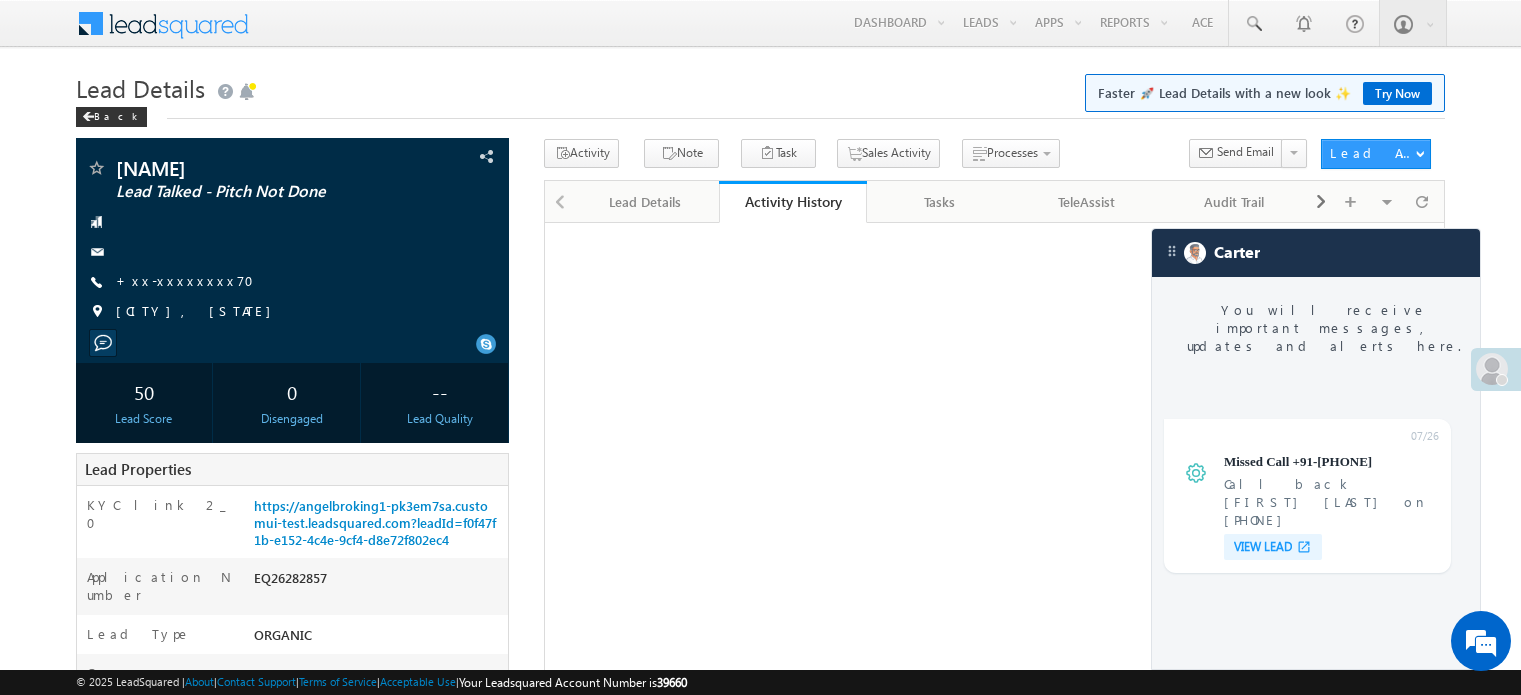 scroll, scrollTop: 36, scrollLeft: 0, axis: vertical 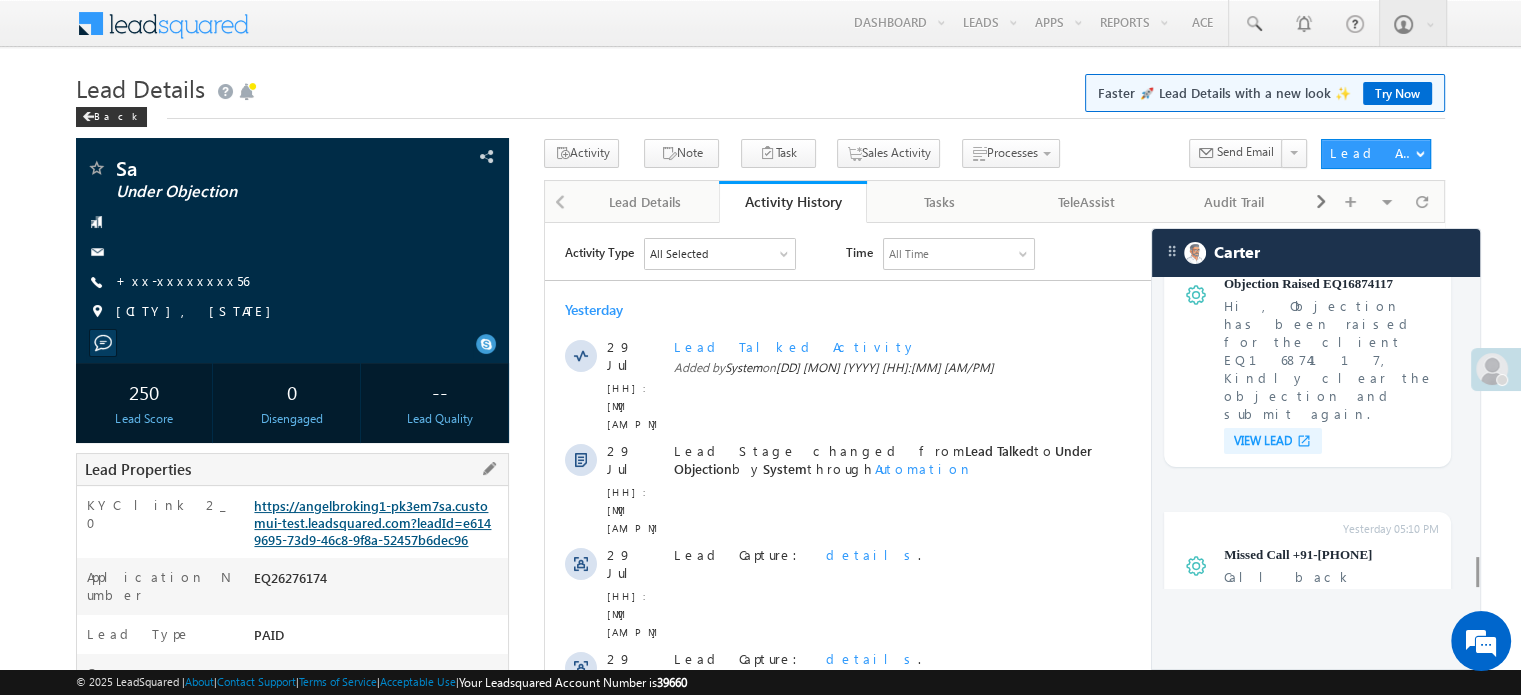 click on "https://angelbroking1-pk3em7sa.customui-test.leadsquared.com?leadId=e6149695-73d9-46c8-9f8a-52457b6dec96" at bounding box center (372, 522) 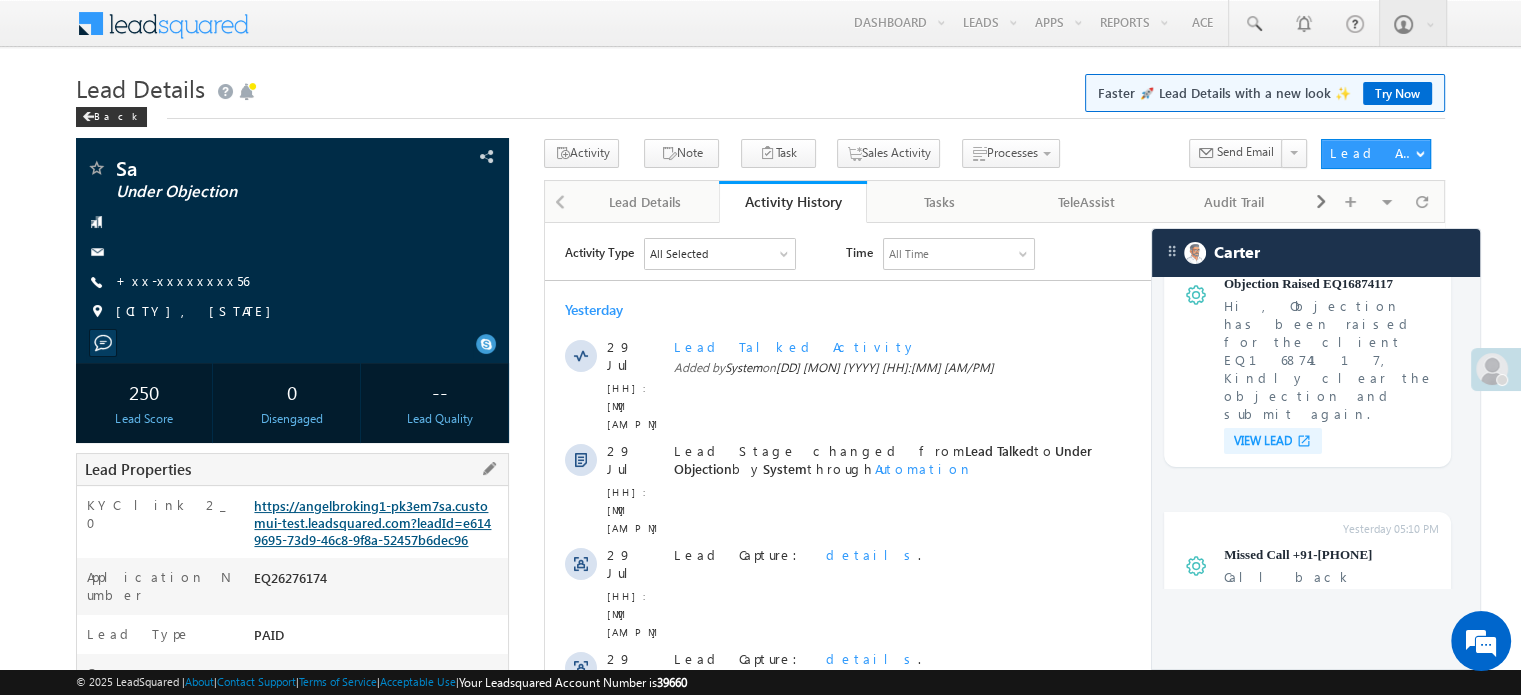 scroll, scrollTop: 0, scrollLeft: 0, axis: both 